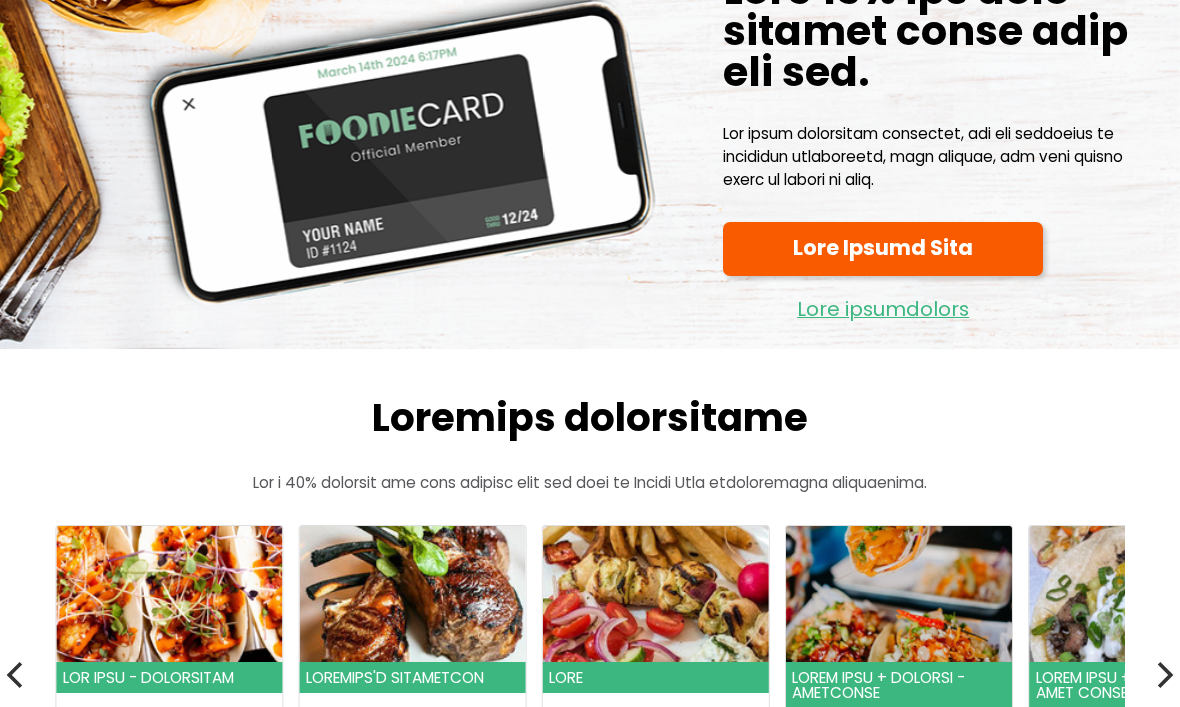 scroll, scrollTop: 0, scrollLeft: 0, axis: both 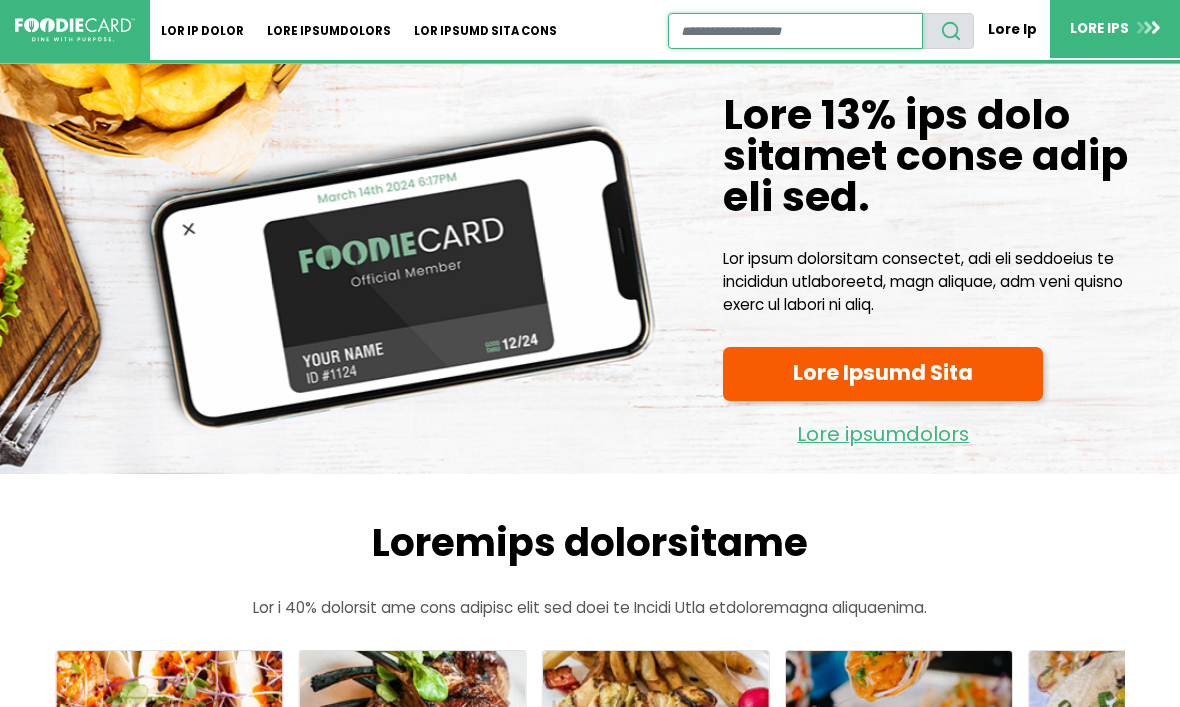click at bounding box center (795, 31) 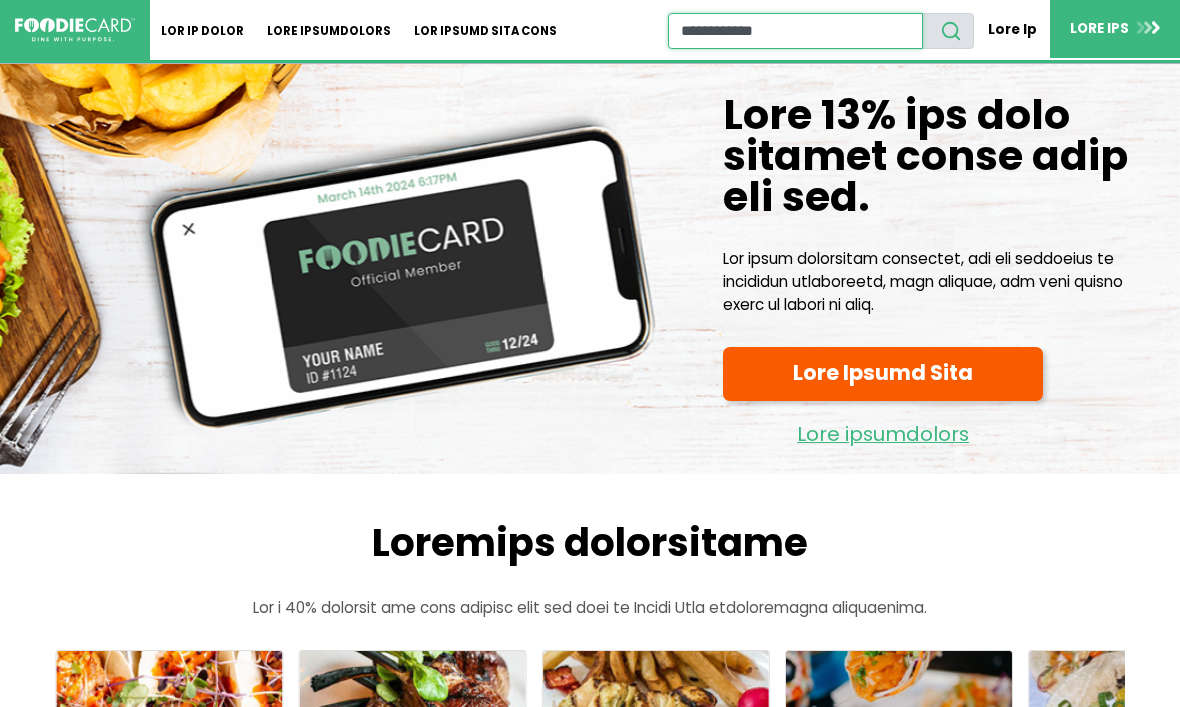 type on "**********" 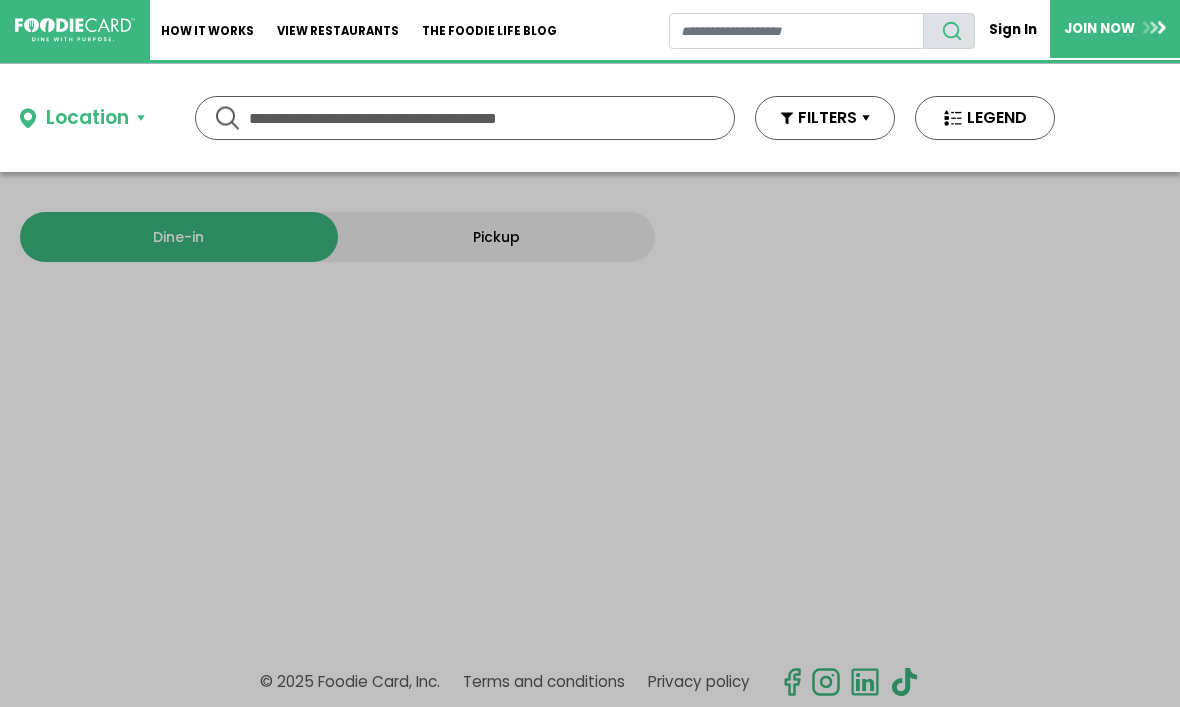 scroll, scrollTop: 0, scrollLeft: 0, axis: both 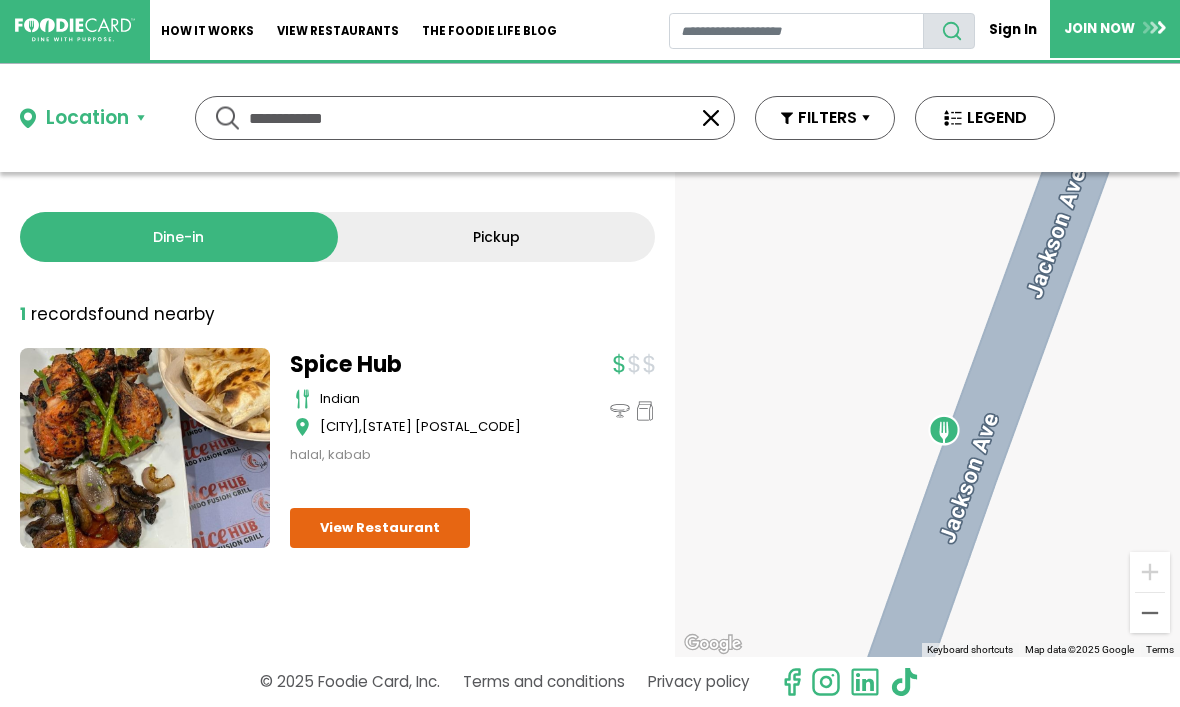 click on "Sign In" at bounding box center [1012, 29] 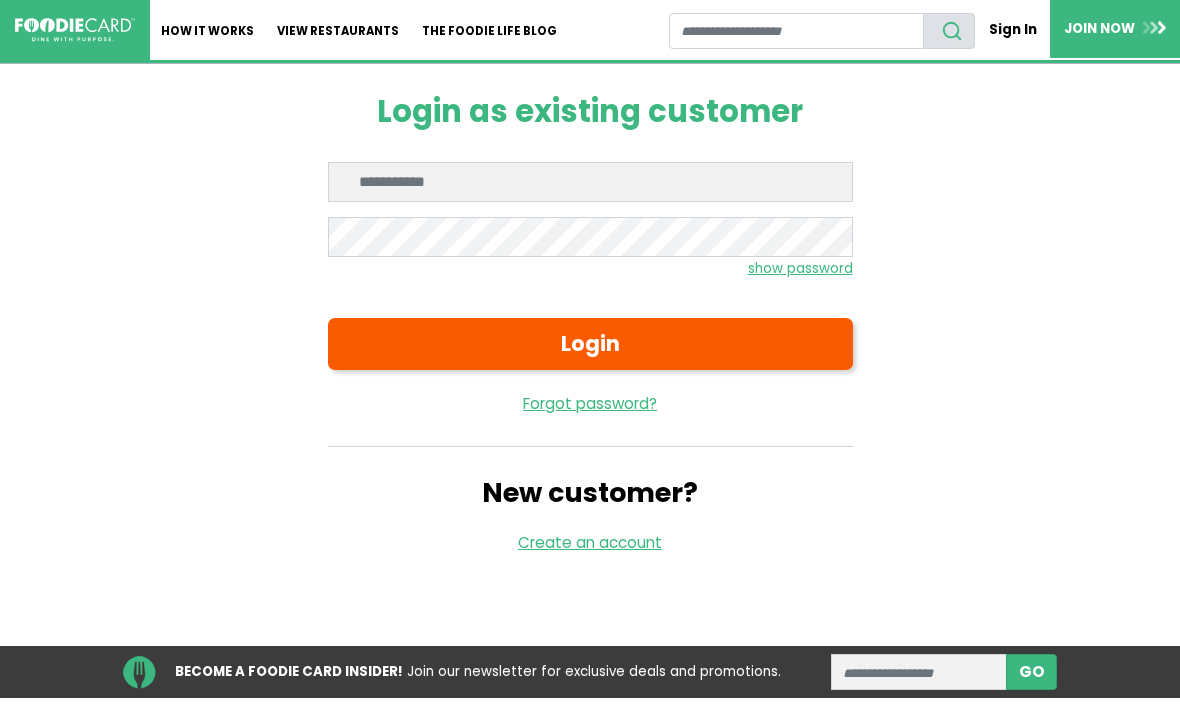 scroll, scrollTop: 0, scrollLeft: 0, axis: both 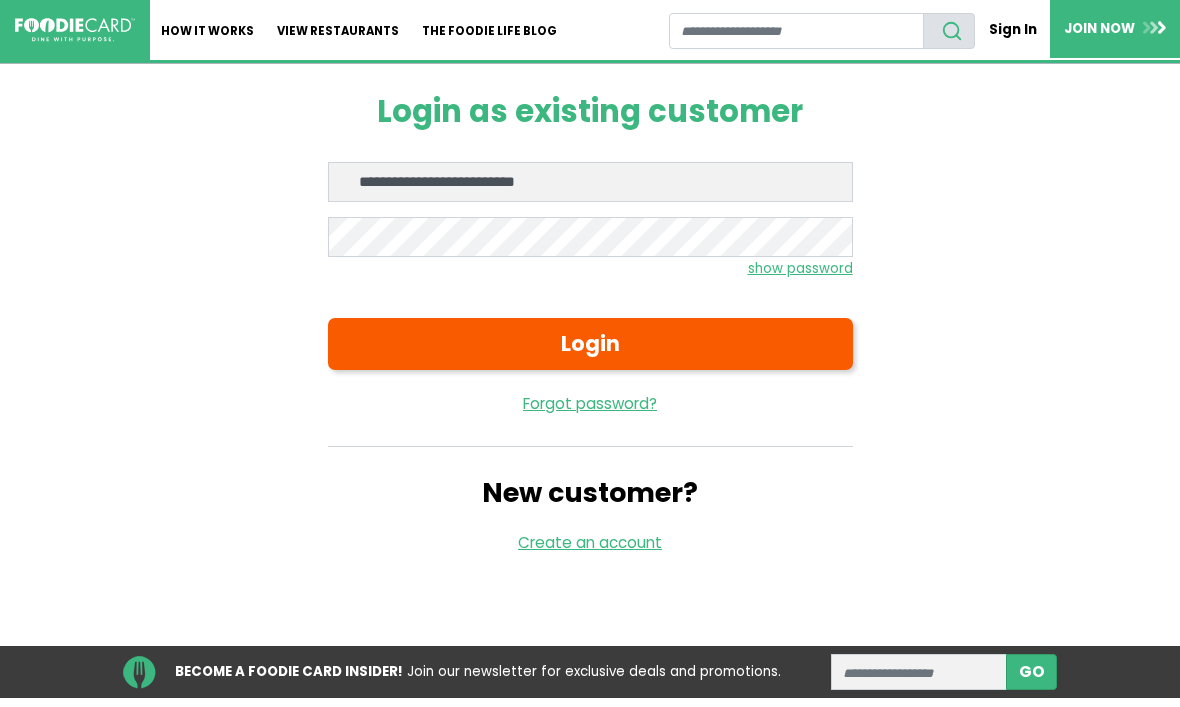 click on "Login" at bounding box center (590, 344) 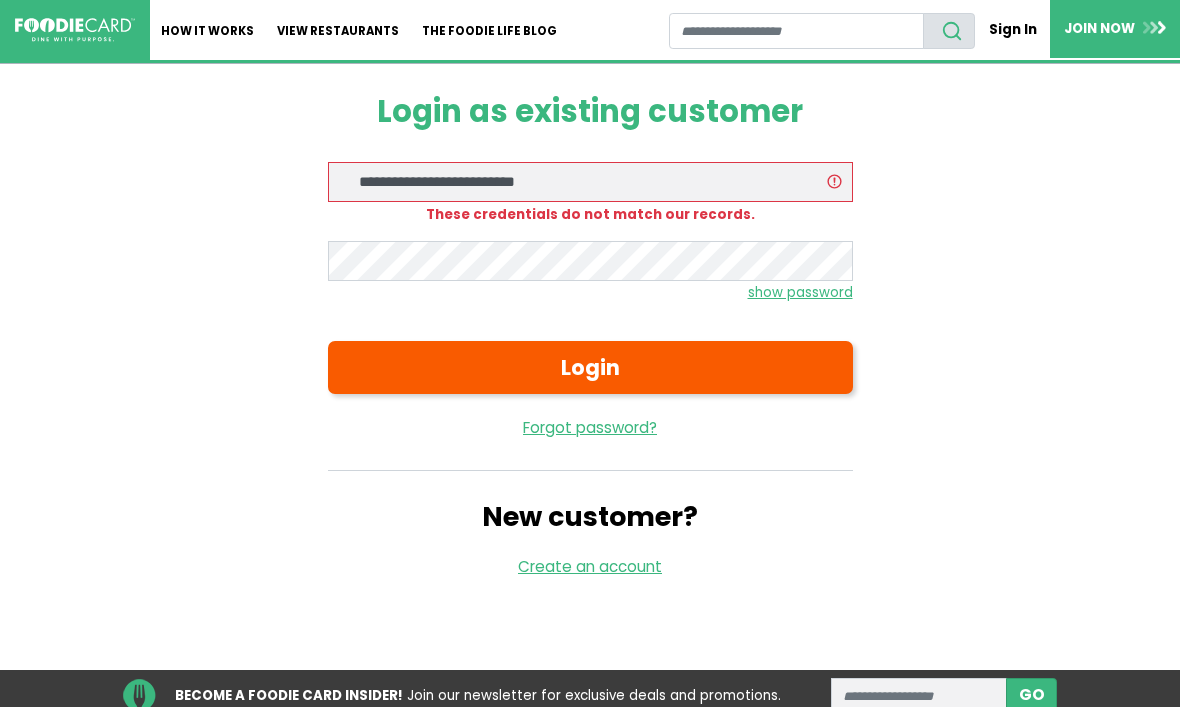 scroll, scrollTop: 0, scrollLeft: 0, axis: both 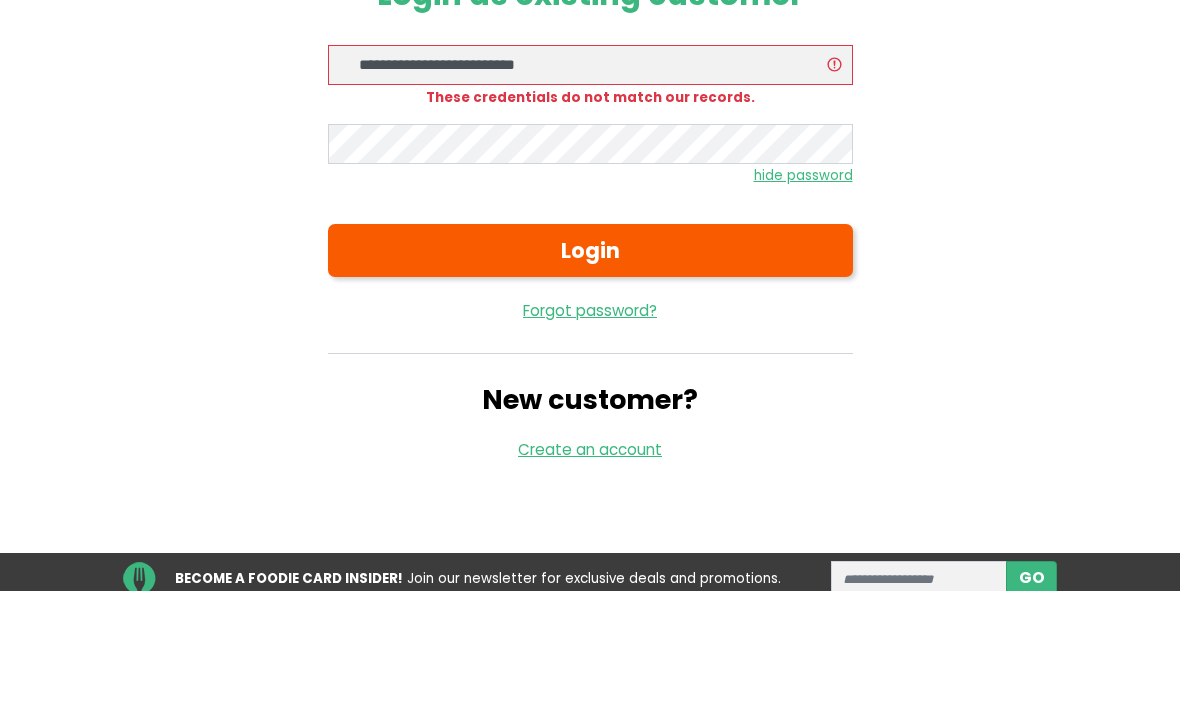 click on "hide password" at bounding box center [803, 292] 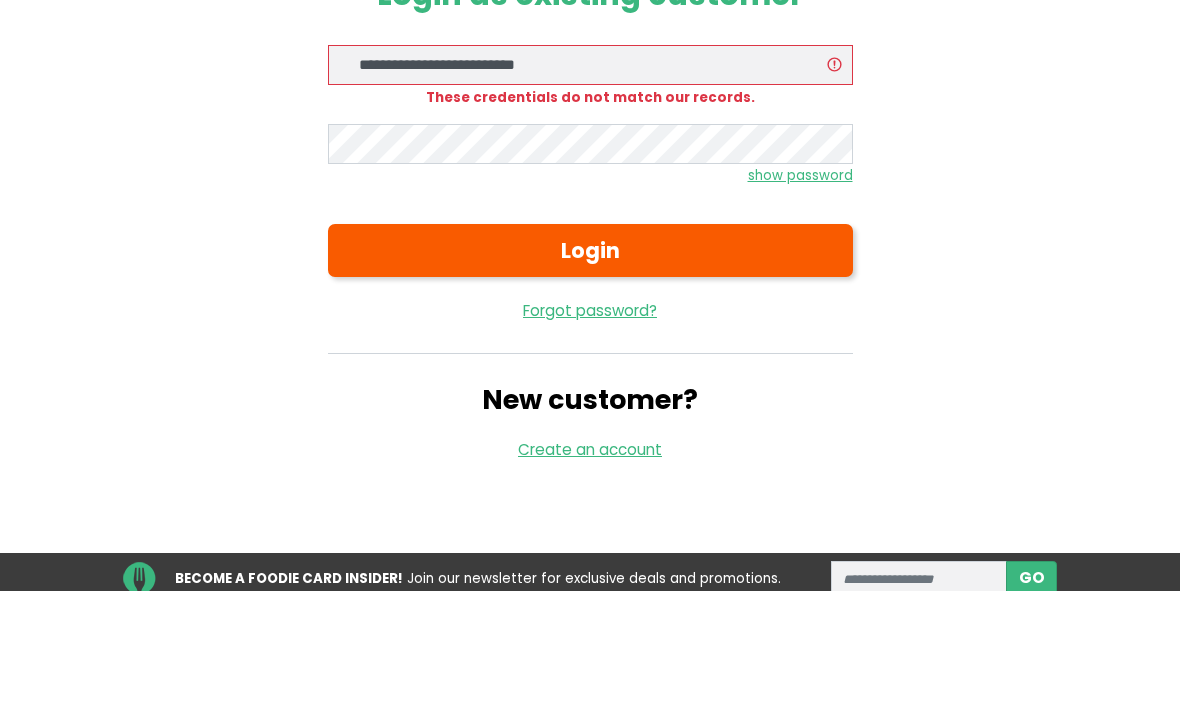 scroll, scrollTop: 117, scrollLeft: 0, axis: vertical 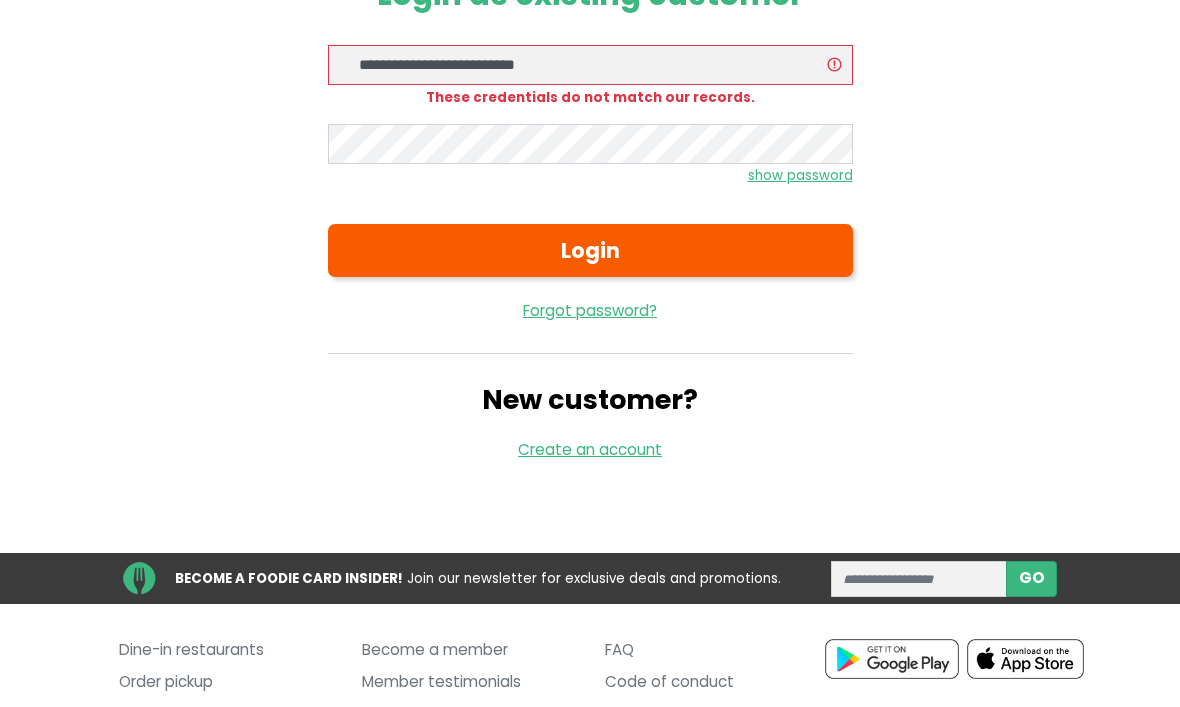 click on "show password" at bounding box center (800, 175) 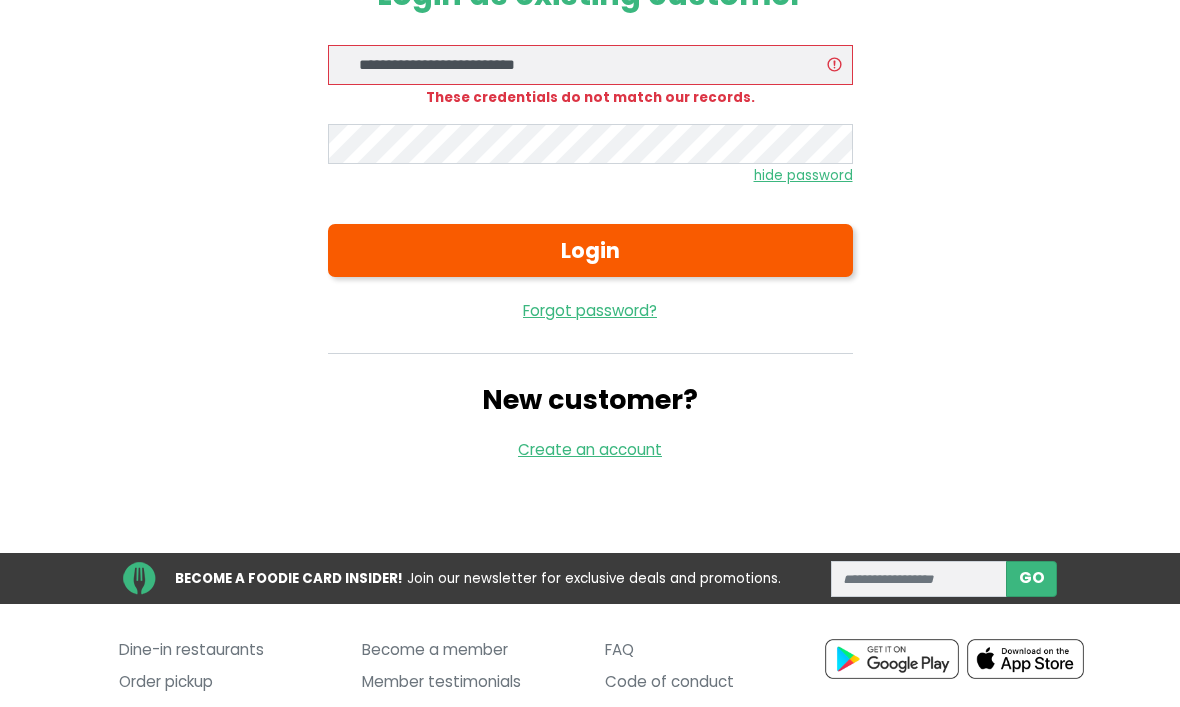 click on "Login" at bounding box center (590, 250) 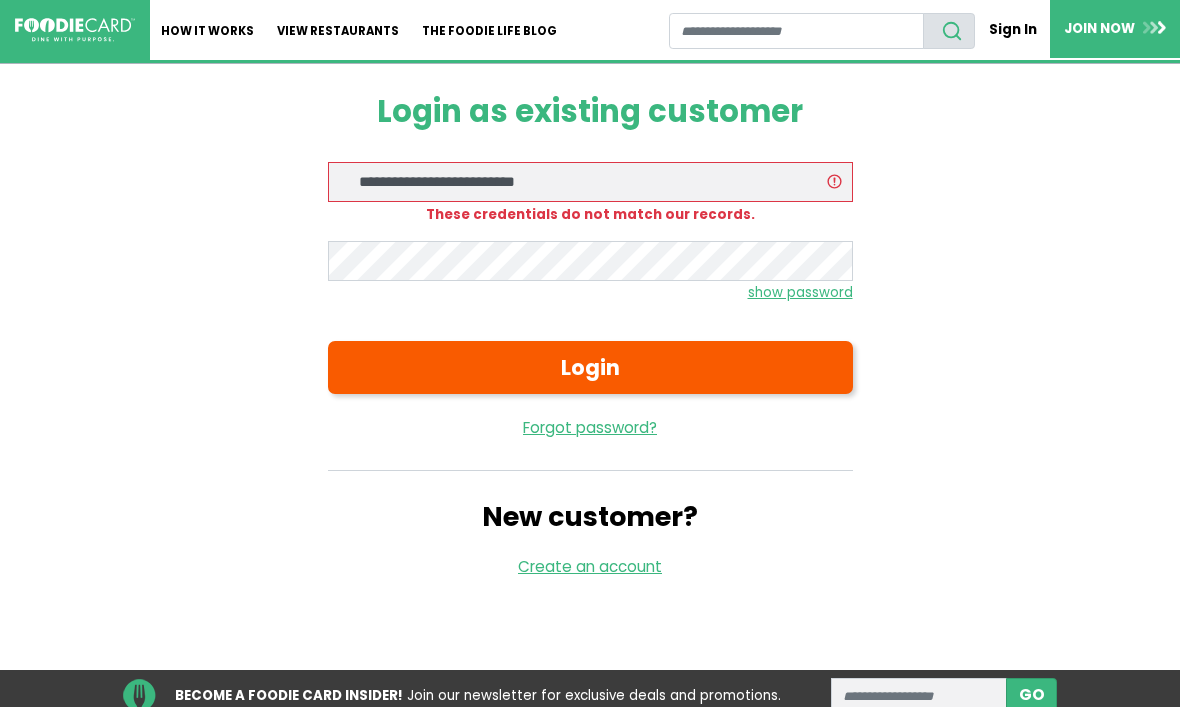 scroll, scrollTop: 0, scrollLeft: 0, axis: both 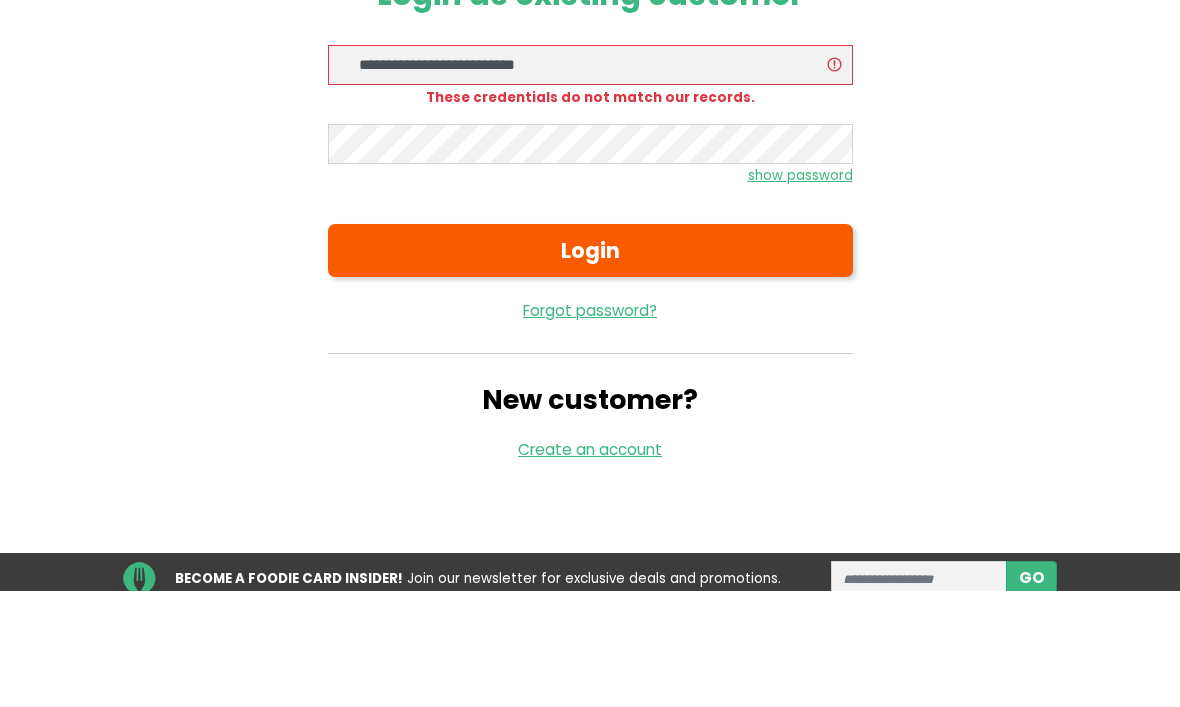 click on "Login" at bounding box center [590, 367] 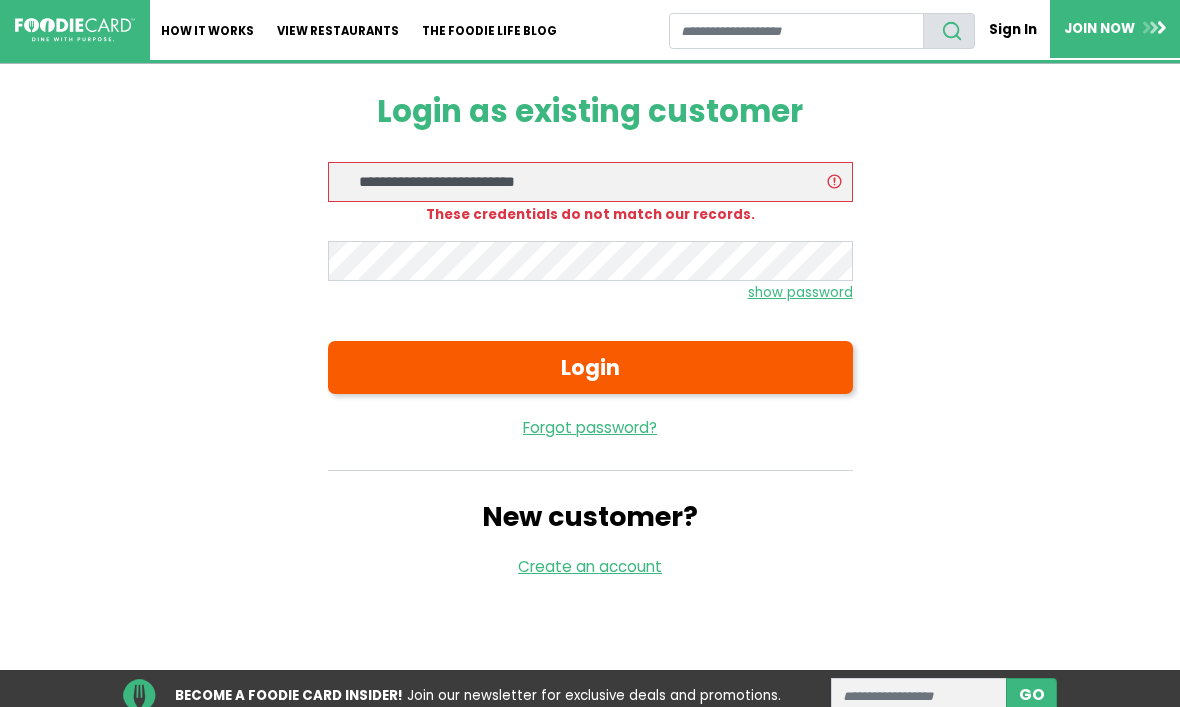 scroll, scrollTop: 0, scrollLeft: 0, axis: both 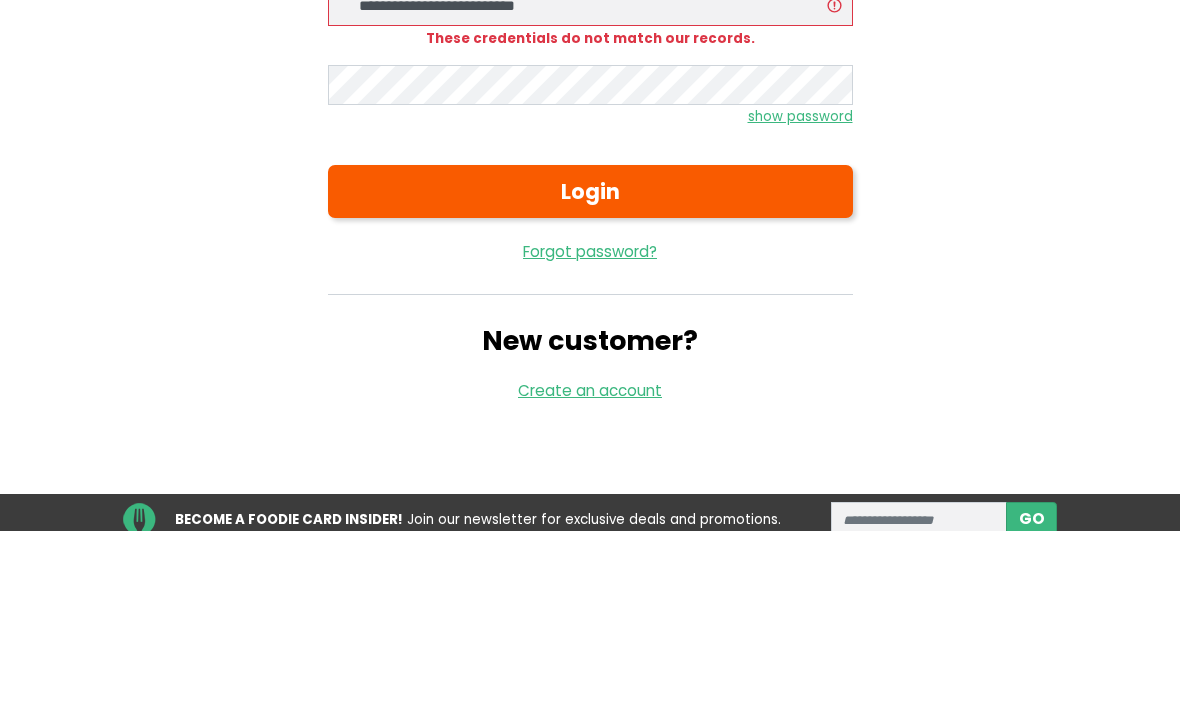 click on "**********" at bounding box center [590, 336] 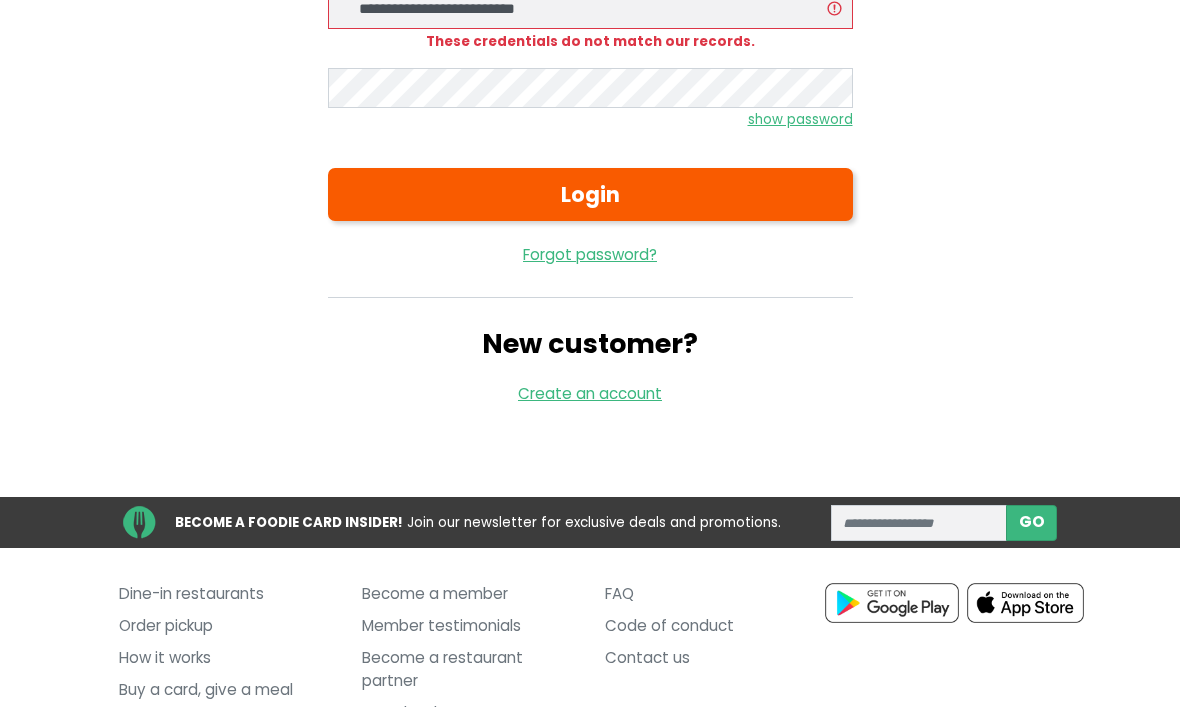 scroll, scrollTop: 167, scrollLeft: 0, axis: vertical 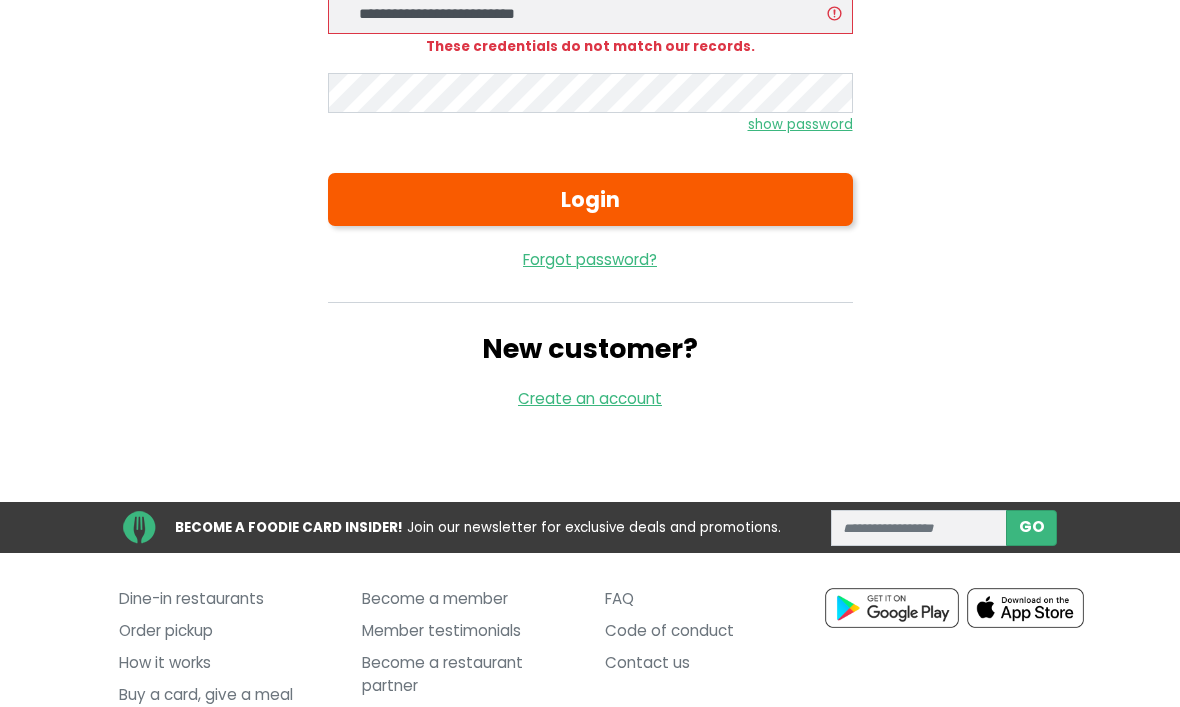 click on "Forgot password?" at bounding box center [590, 261] 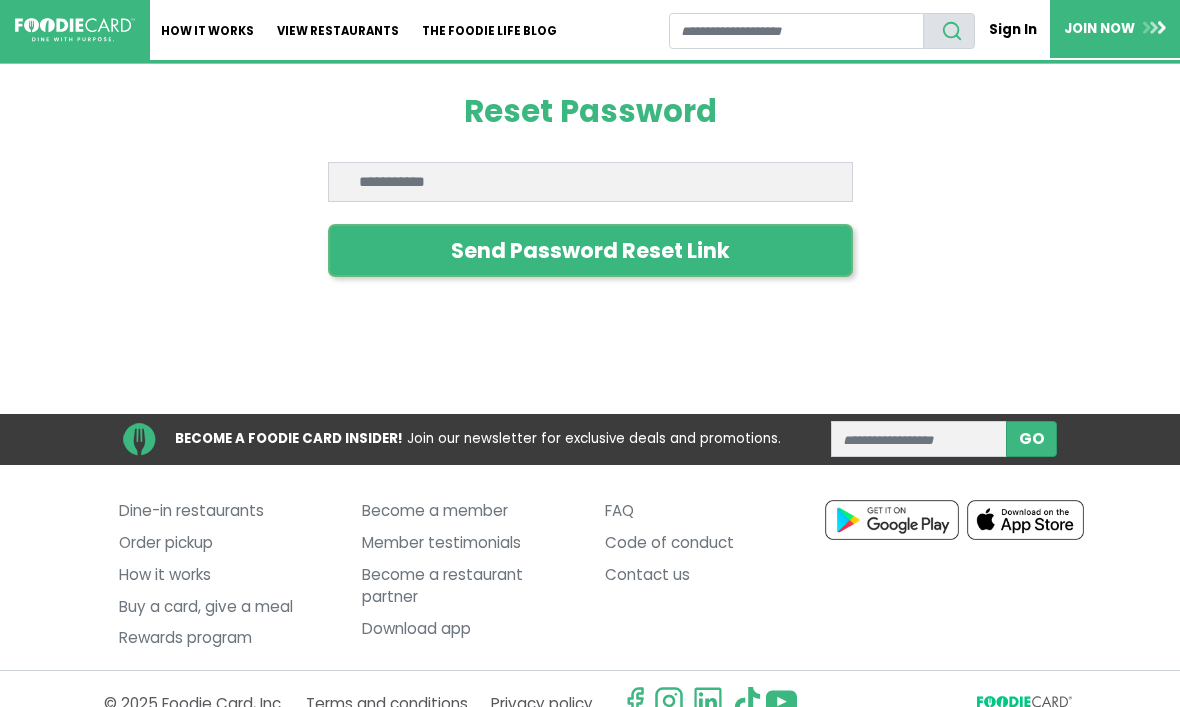 scroll, scrollTop: 0, scrollLeft: 0, axis: both 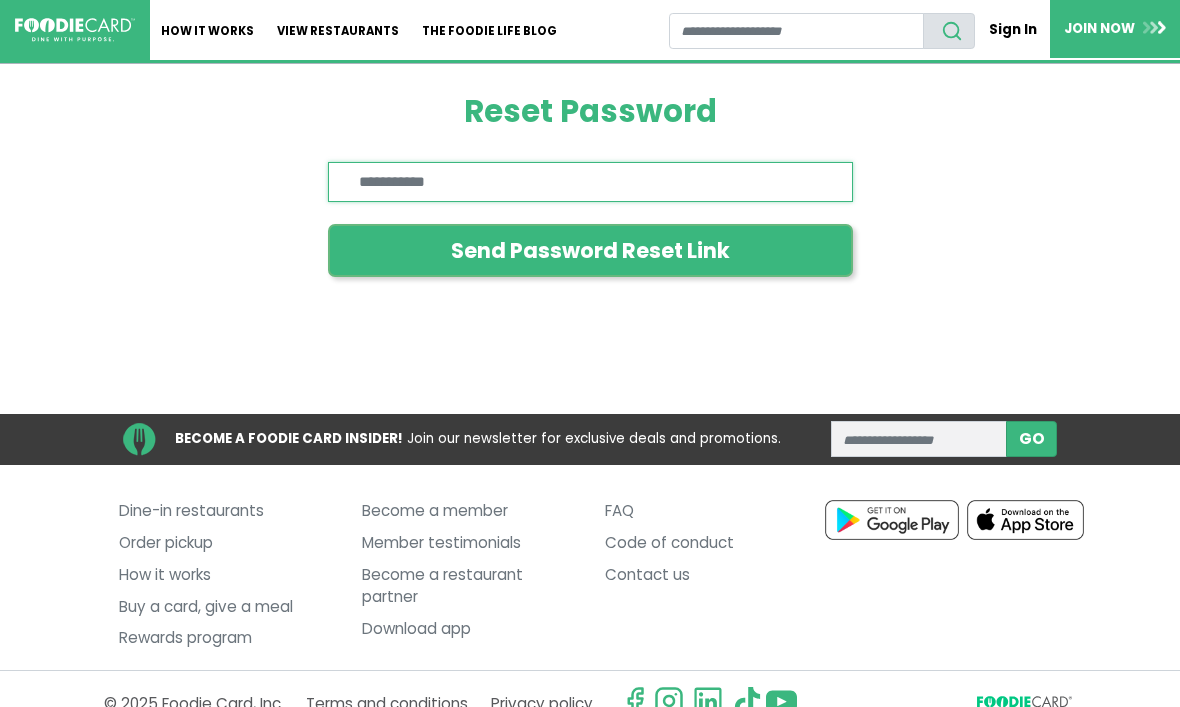 click on "Enter email" at bounding box center (590, 182) 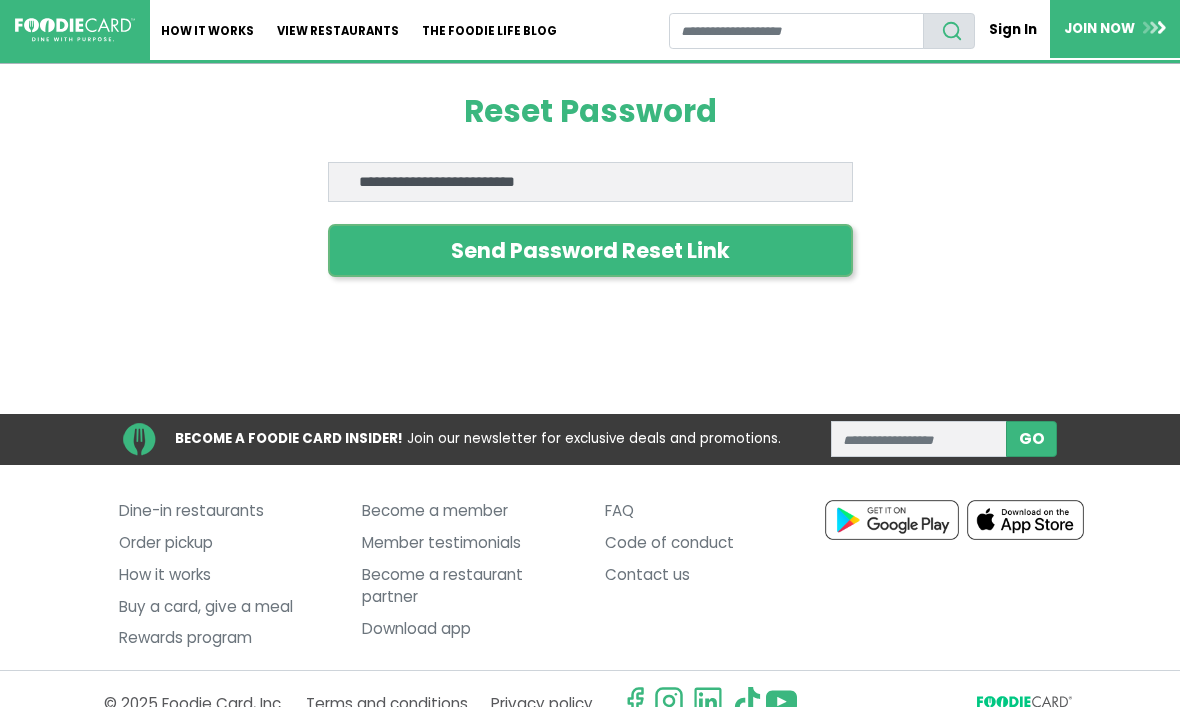 click on "Send Password Reset Link" at bounding box center [590, 250] 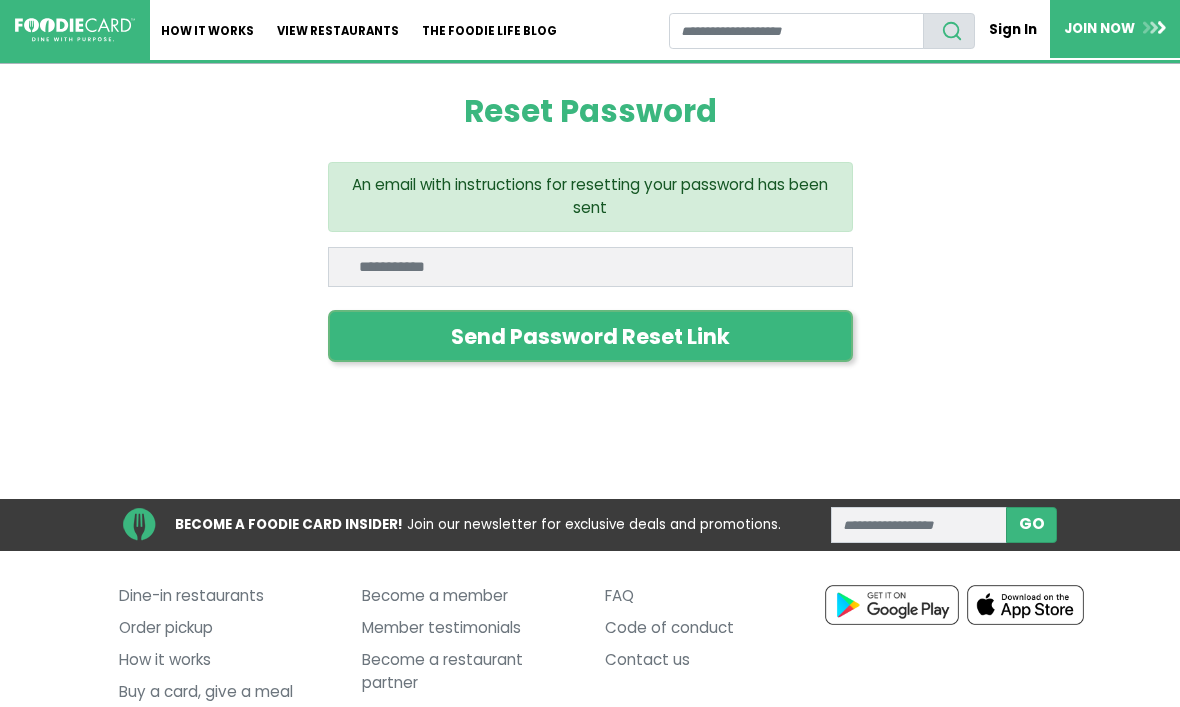 scroll, scrollTop: 0, scrollLeft: 0, axis: both 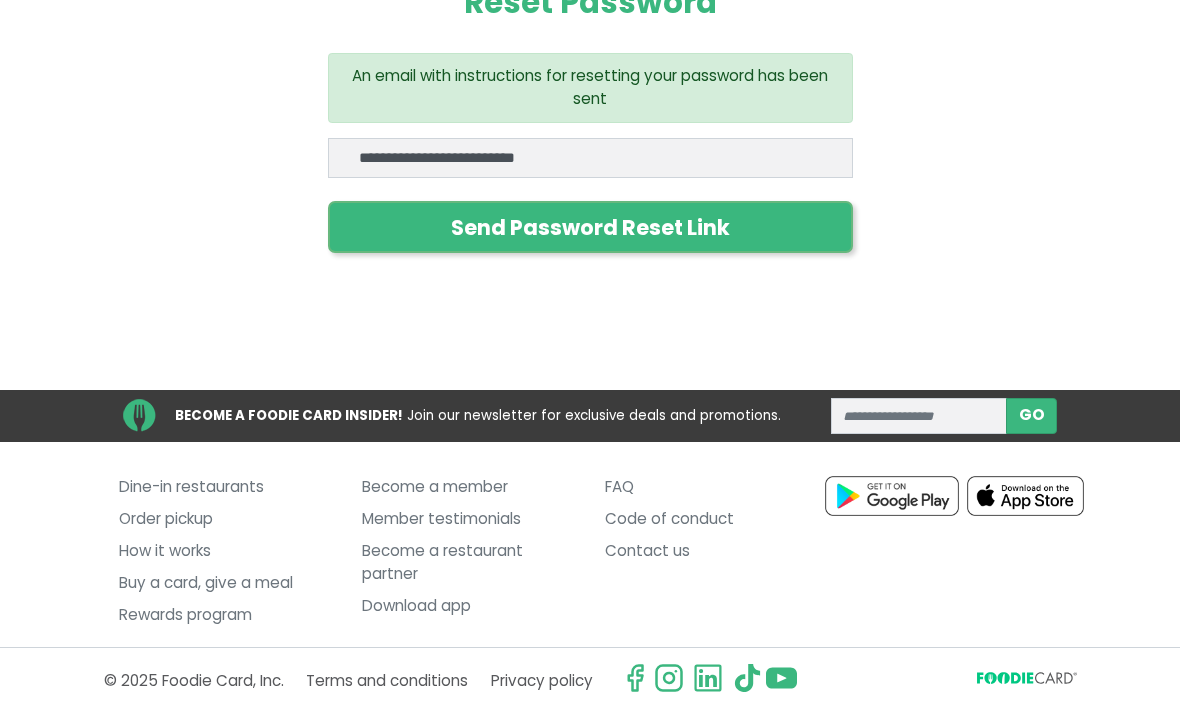 click on "Send Password Reset Link" at bounding box center [590, 228] 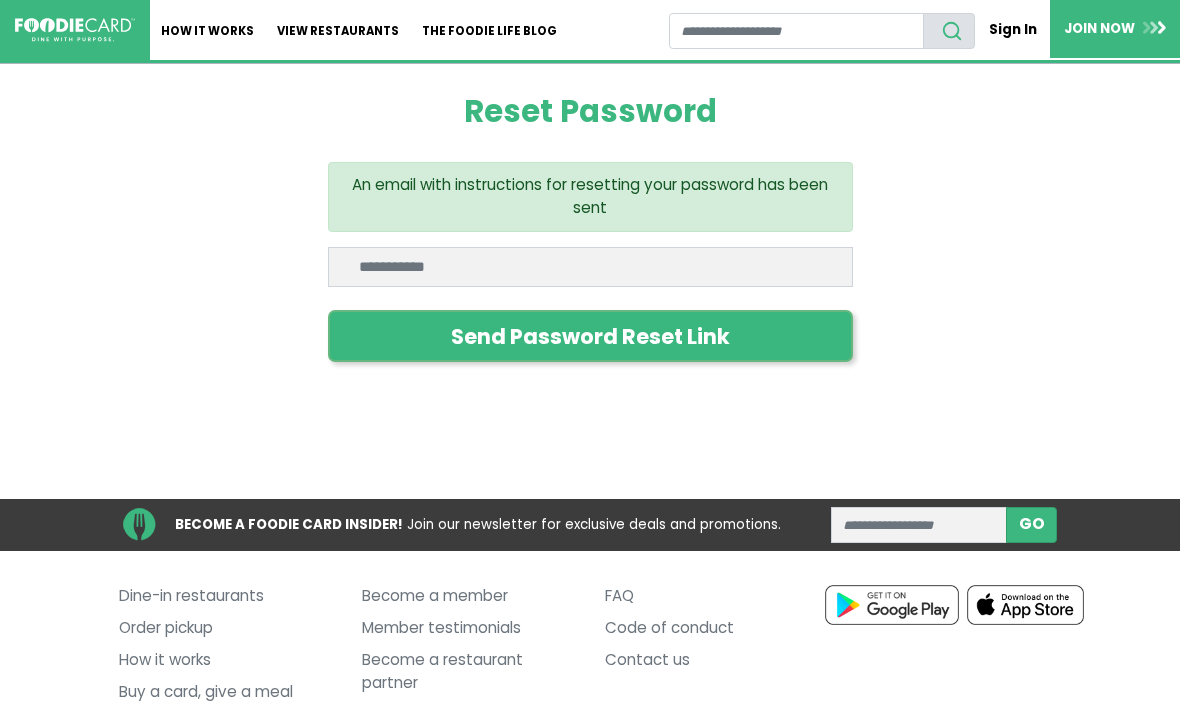 scroll, scrollTop: 0, scrollLeft: 0, axis: both 